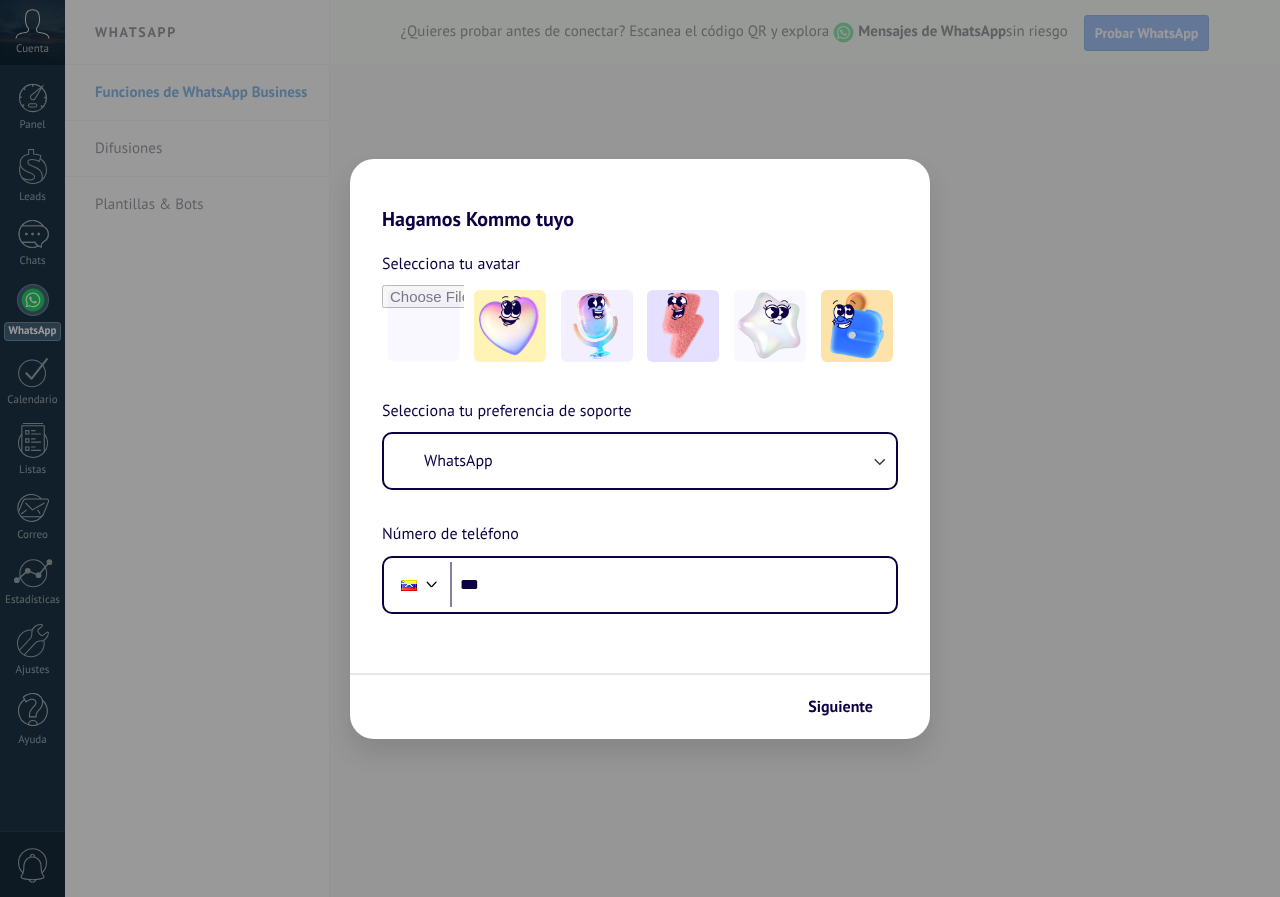 scroll, scrollTop: 0, scrollLeft: 0, axis: both 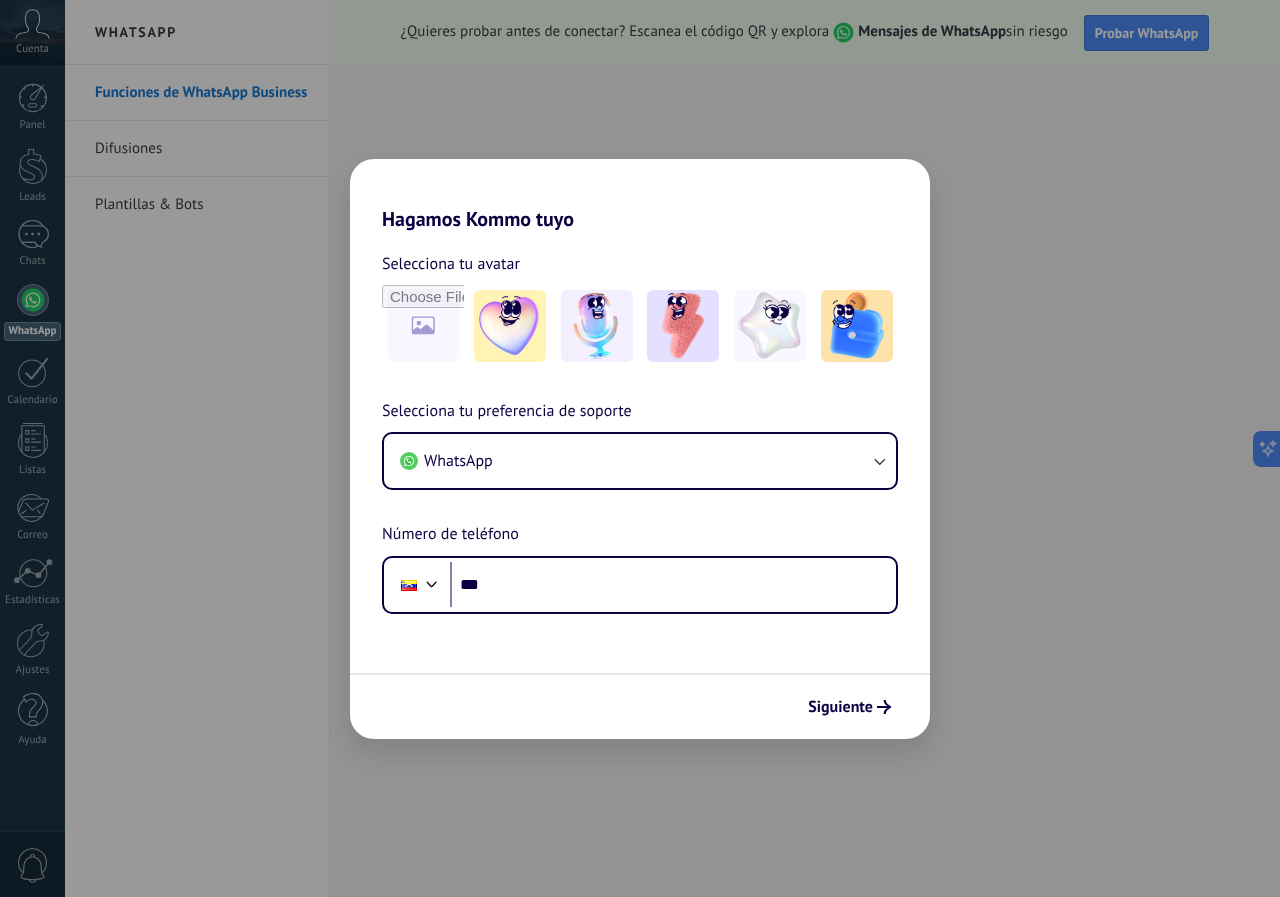 click on "Hagamos Kommo tuyo Selecciona tu avatar Selecciona tu preferencia de soporte WhatsApp Número de teléfono Phone *** Siguiente" at bounding box center (640, 448) 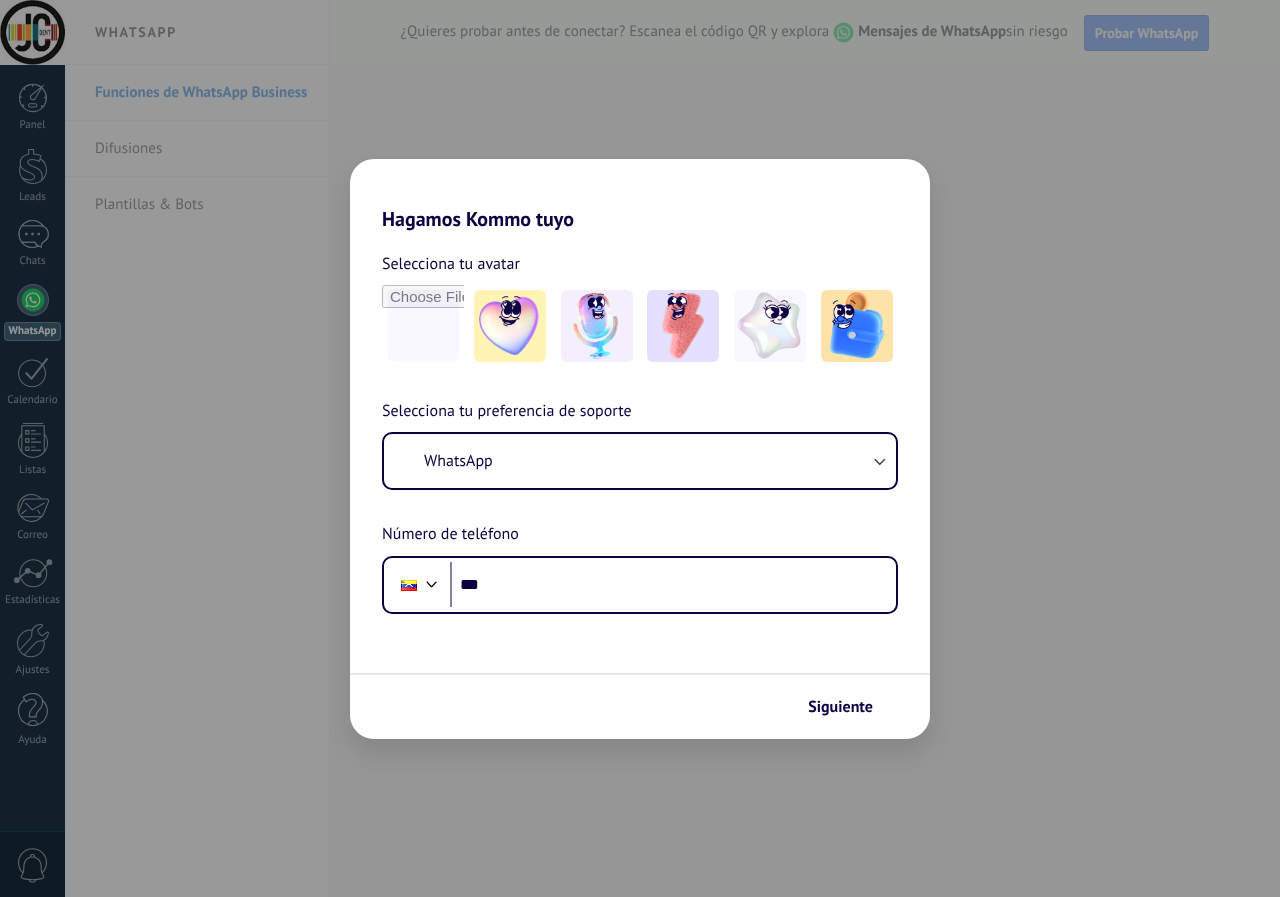 scroll, scrollTop: 0, scrollLeft: 0, axis: both 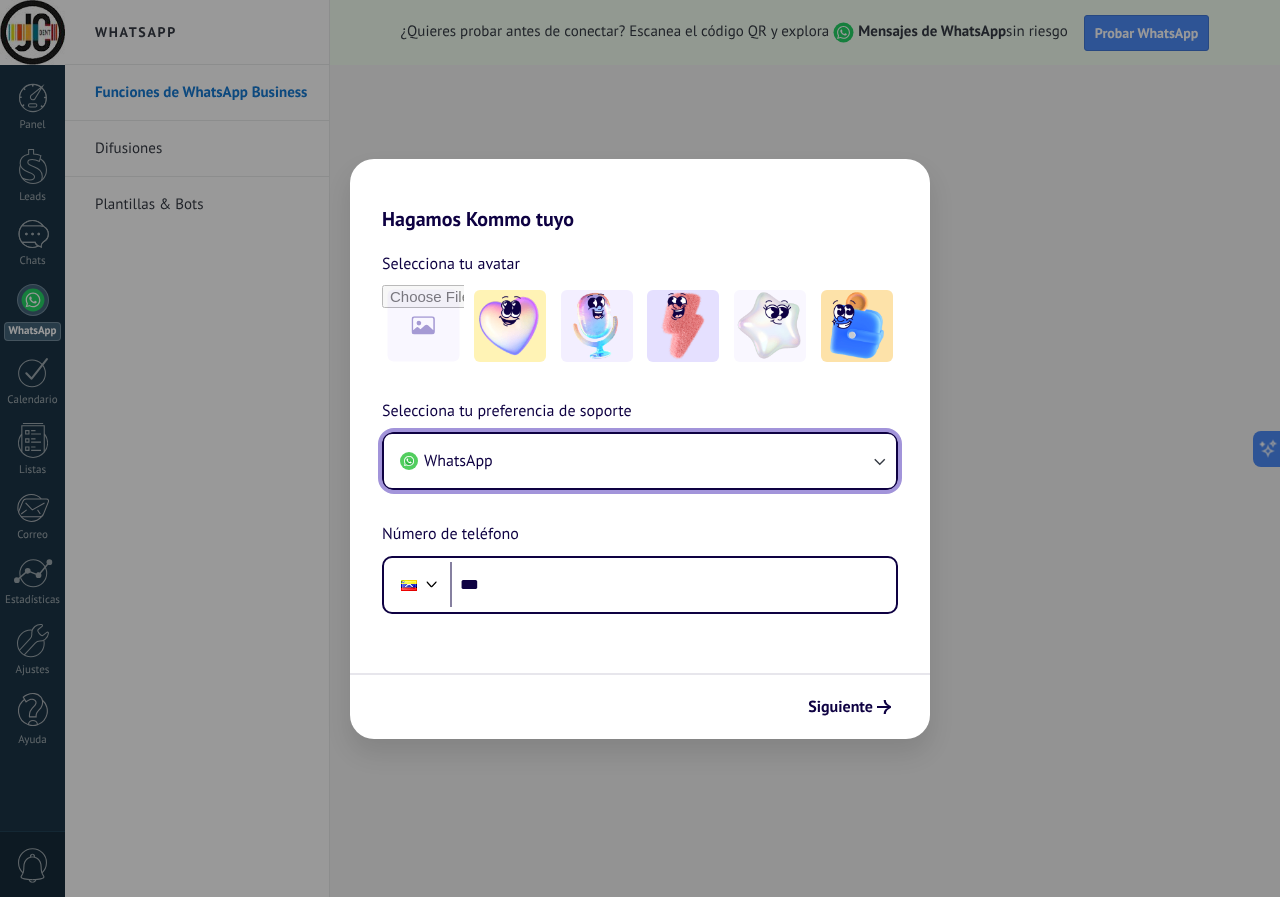 drag, startPoint x: 420, startPoint y: 451, endPoint x: 424, endPoint y: 411, distance: 40.1995 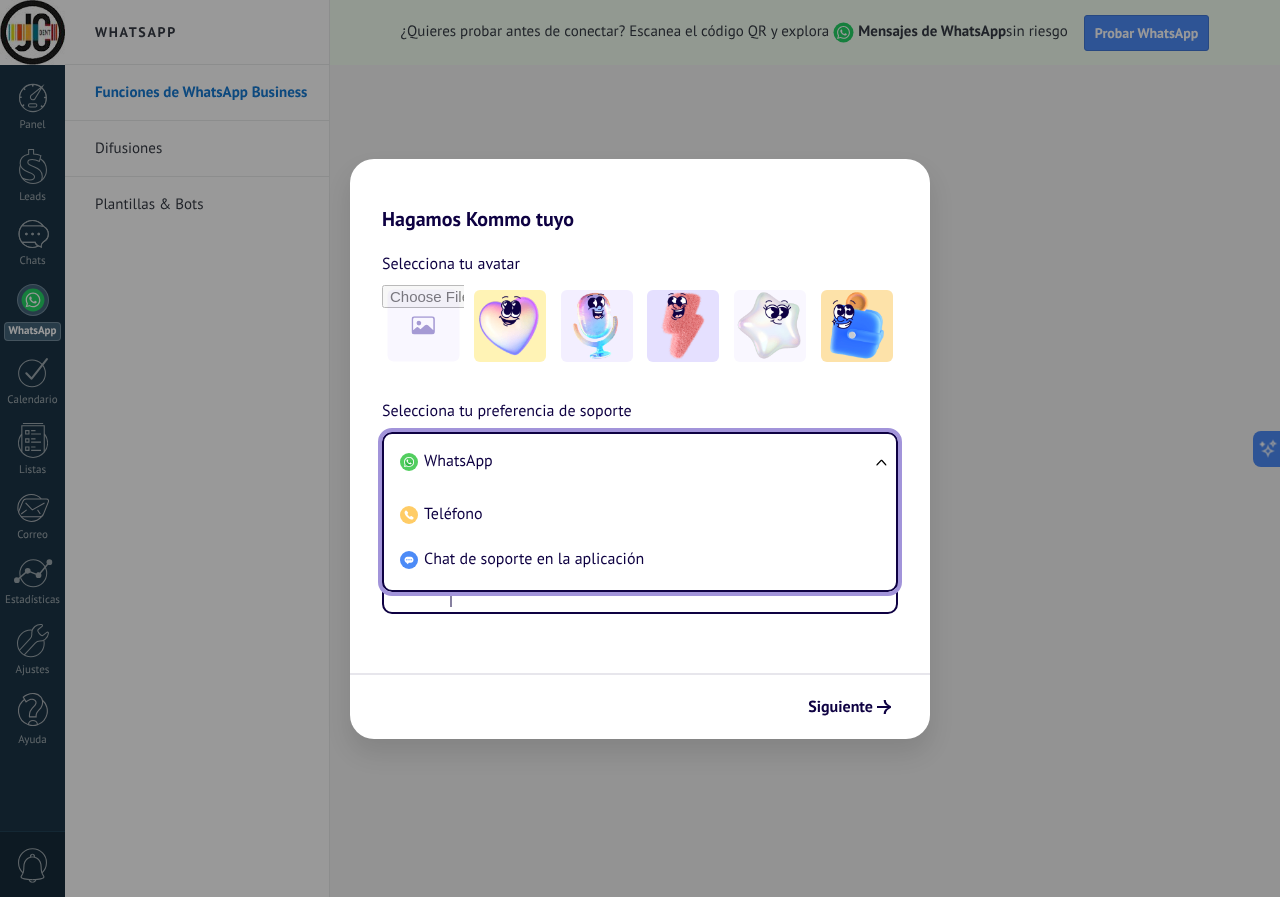 click on "WhatsApp" at bounding box center (636, 461) 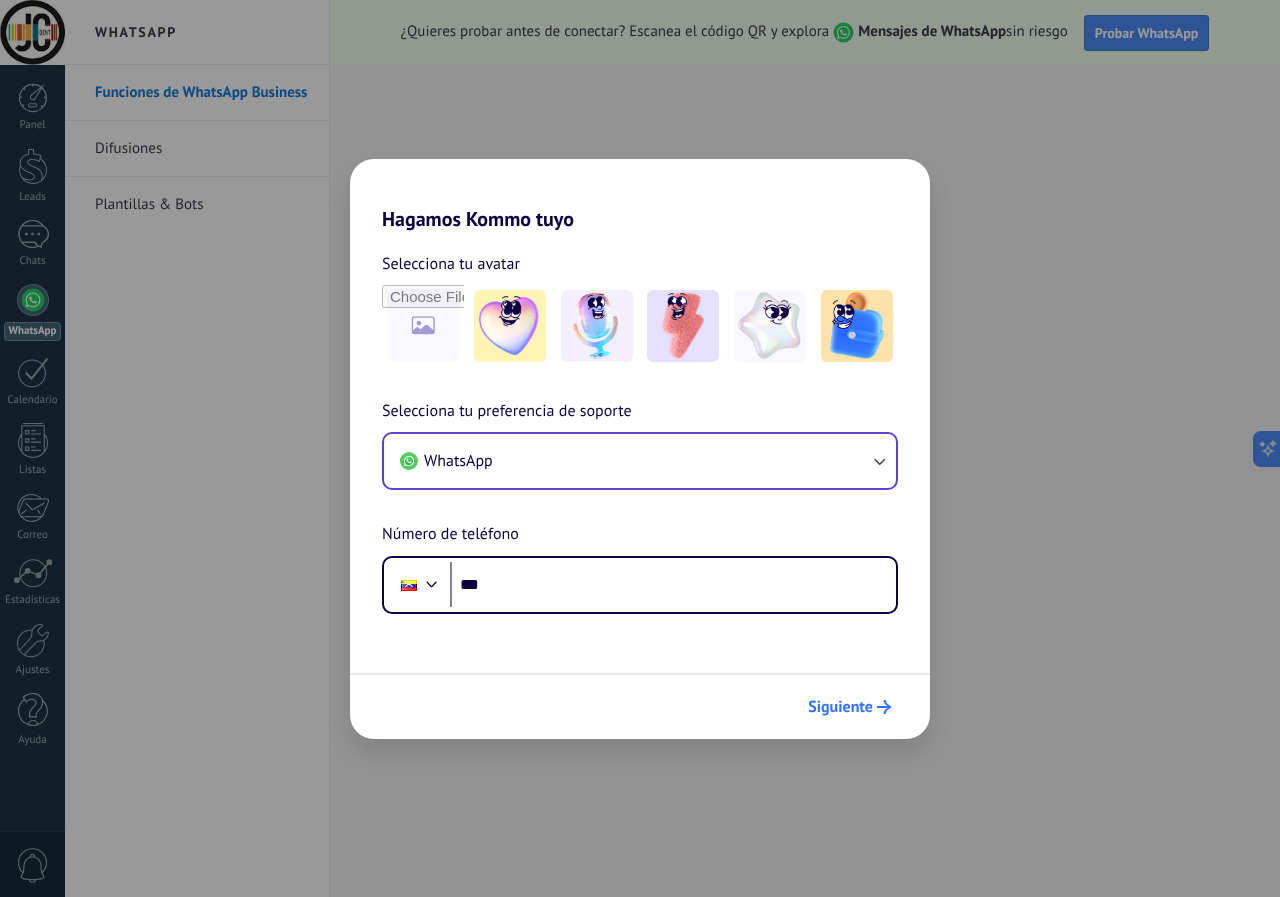 click on "Siguiente" at bounding box center [840, 707] 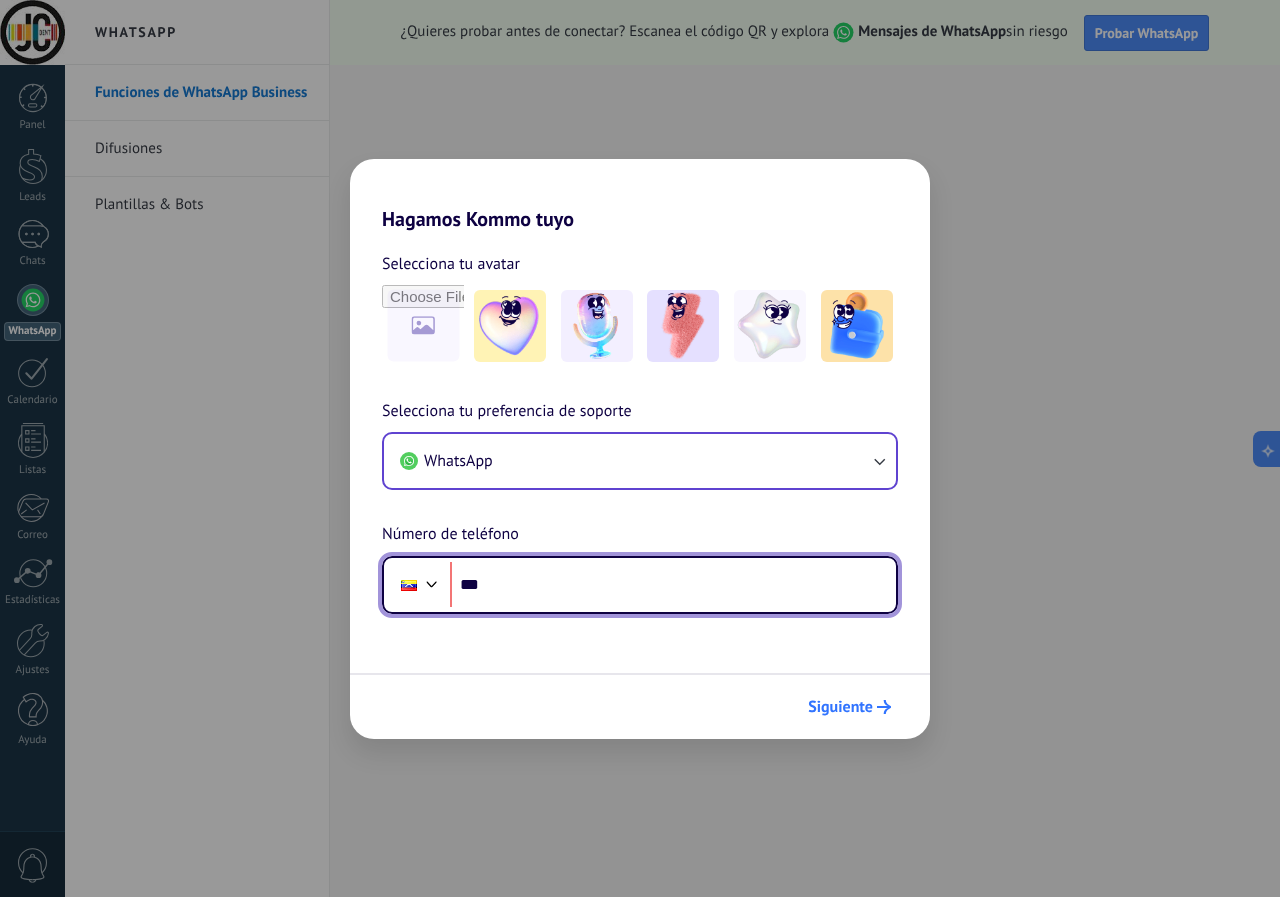 scroll, scrollTop: 0, scrollLeft: 0, axis: both 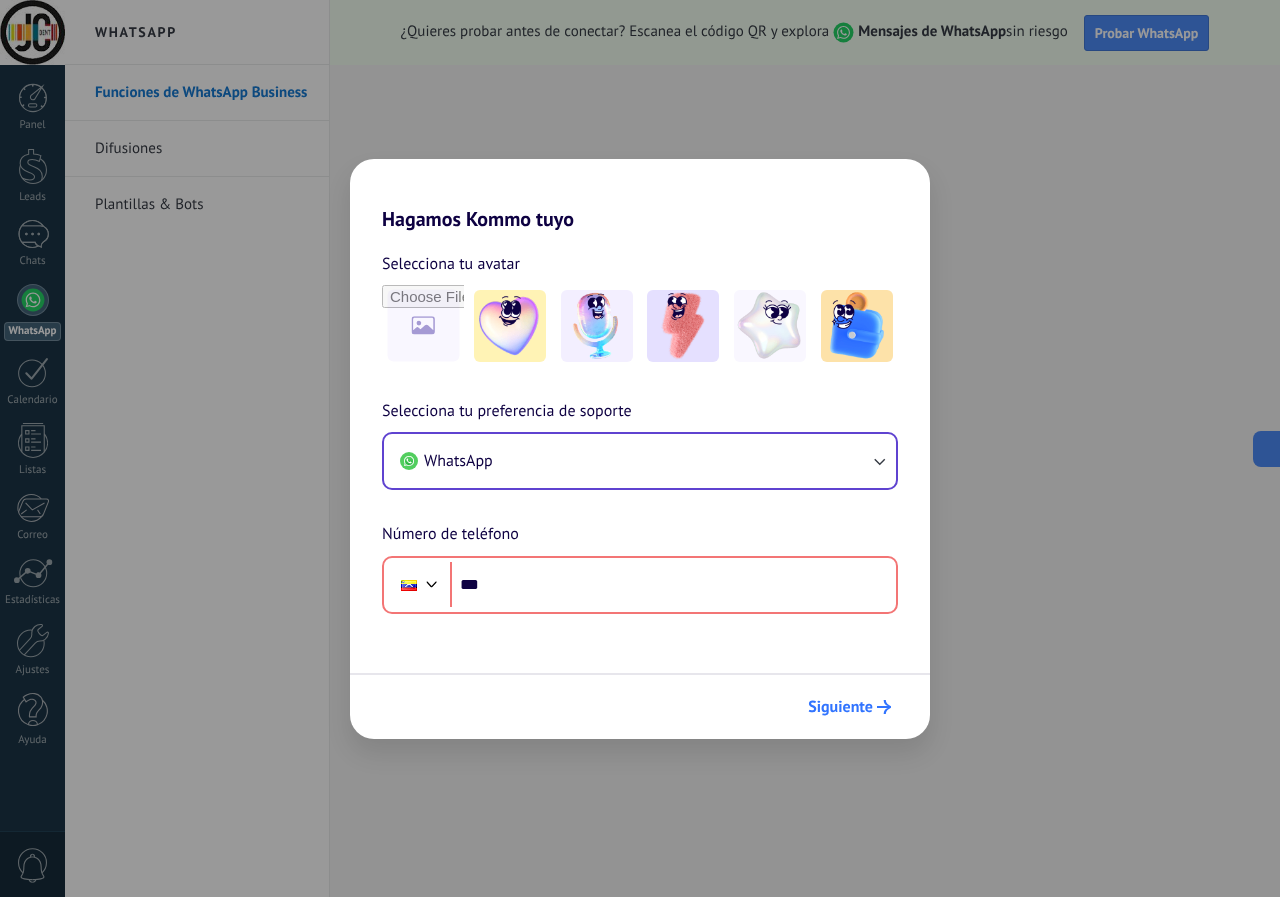 click on "Siguiente" at bounding box center [840, 707] 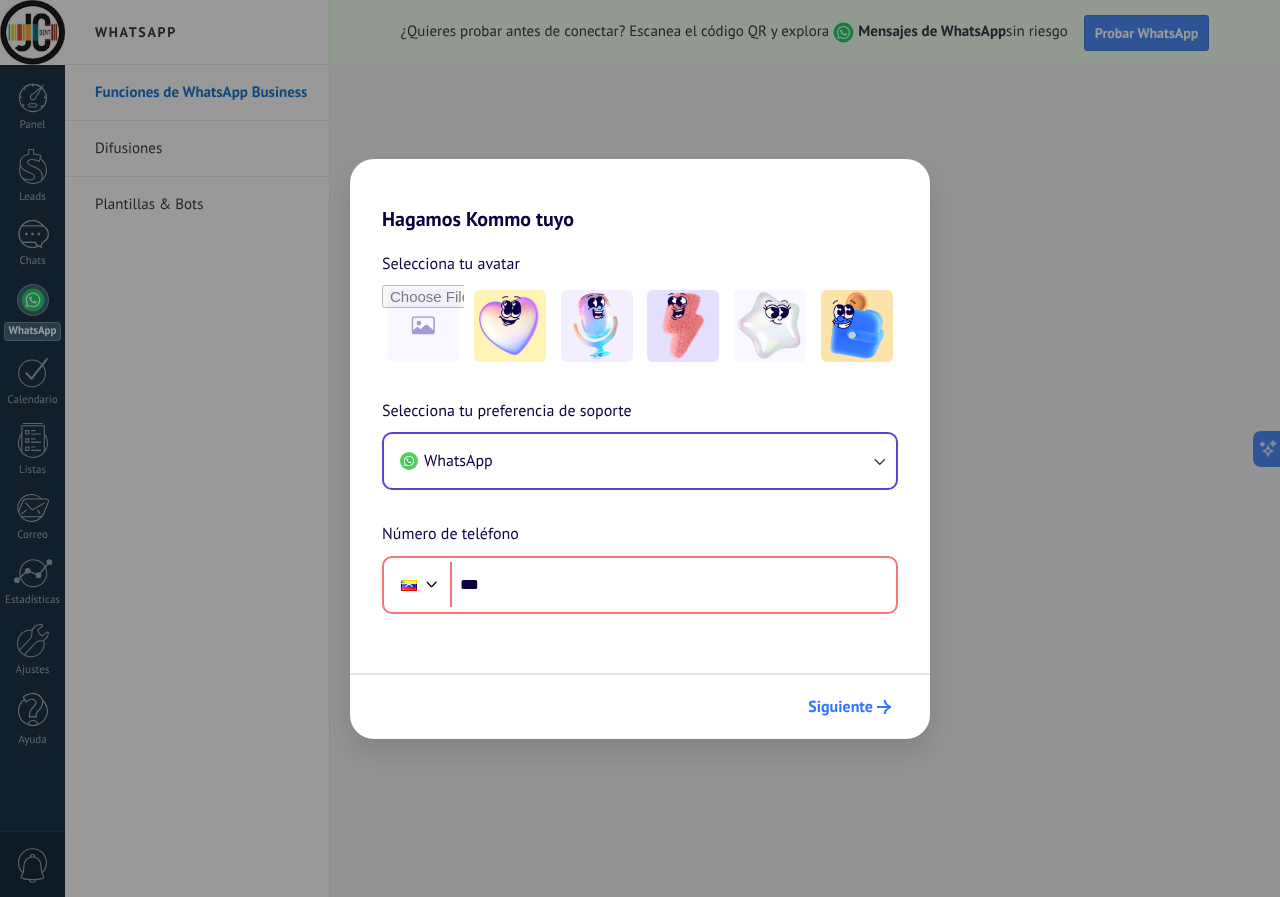 click on "Siguiente" at bounding box center (840, 707) 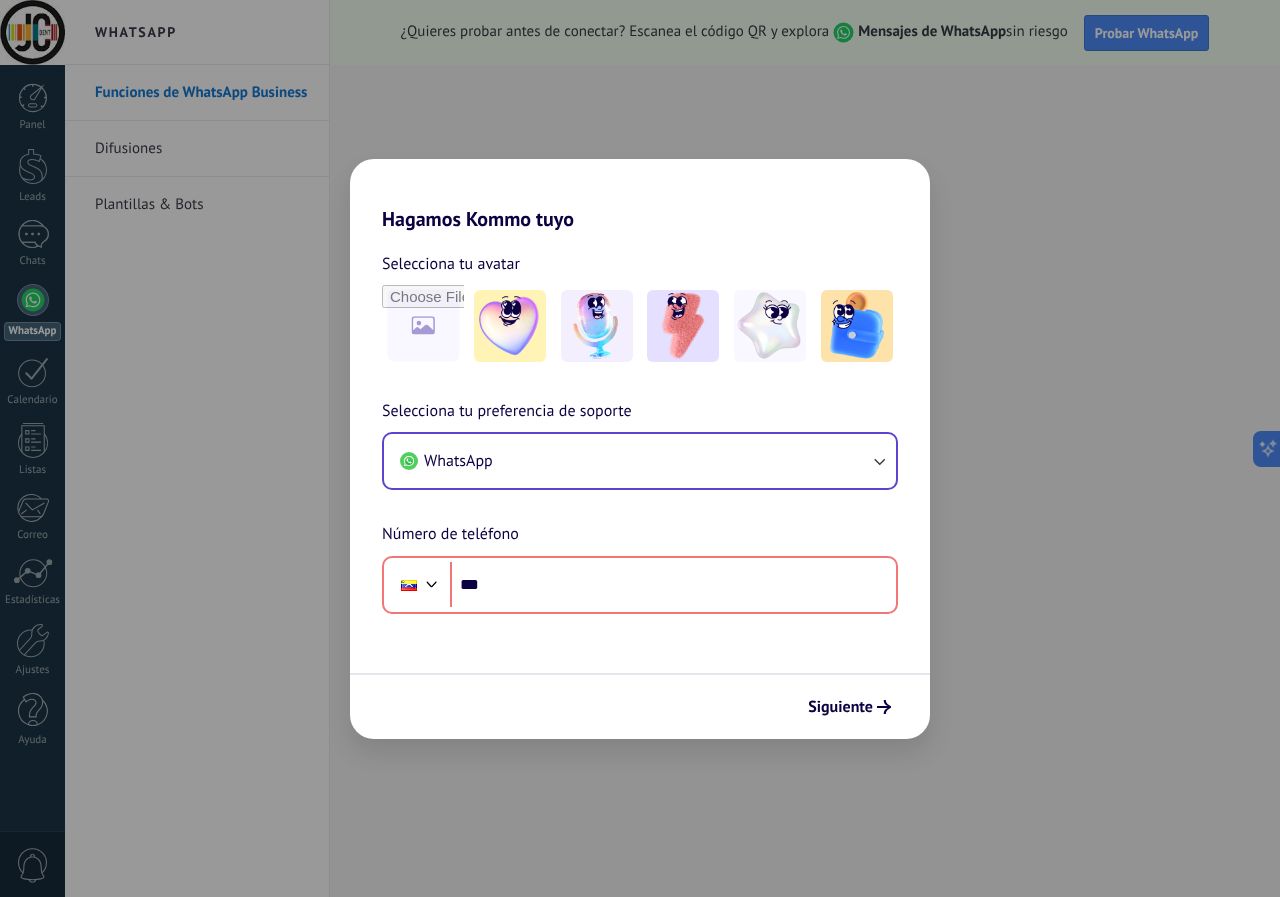 click on "Hagamos Kommo tuyo Selecciona tu avatar Selecciona tu preferencia de soporte WhatsApp Número de teléfono Phone *** Siguiente" at bounding box center (640, 448) 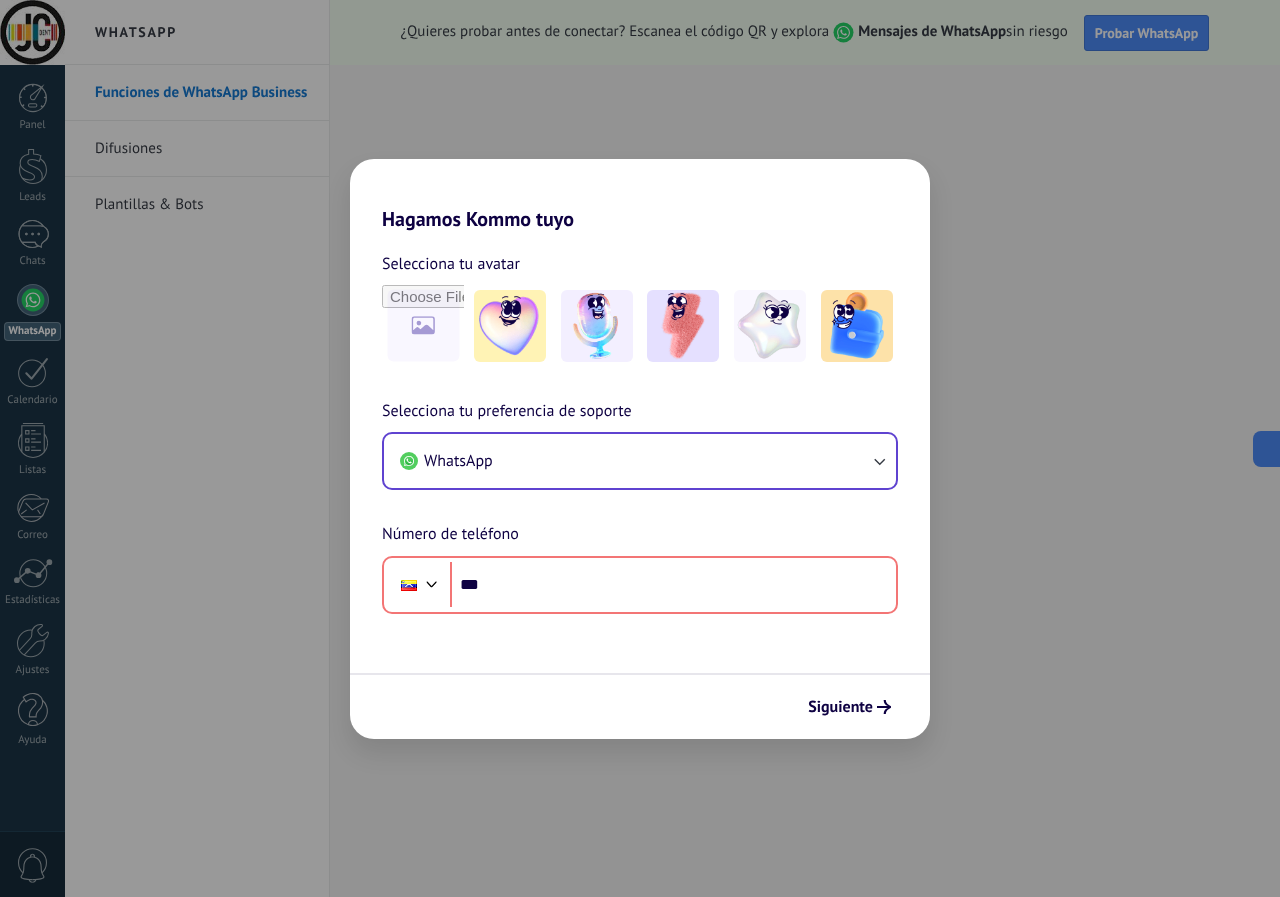 click on "Hagamos Kommo tuyo Selecciona tu avatar Selecciona tu preferencia de soporte WhatsApp Número de teléfono Phone *** Siguiente" at bounding box center [640, 448] 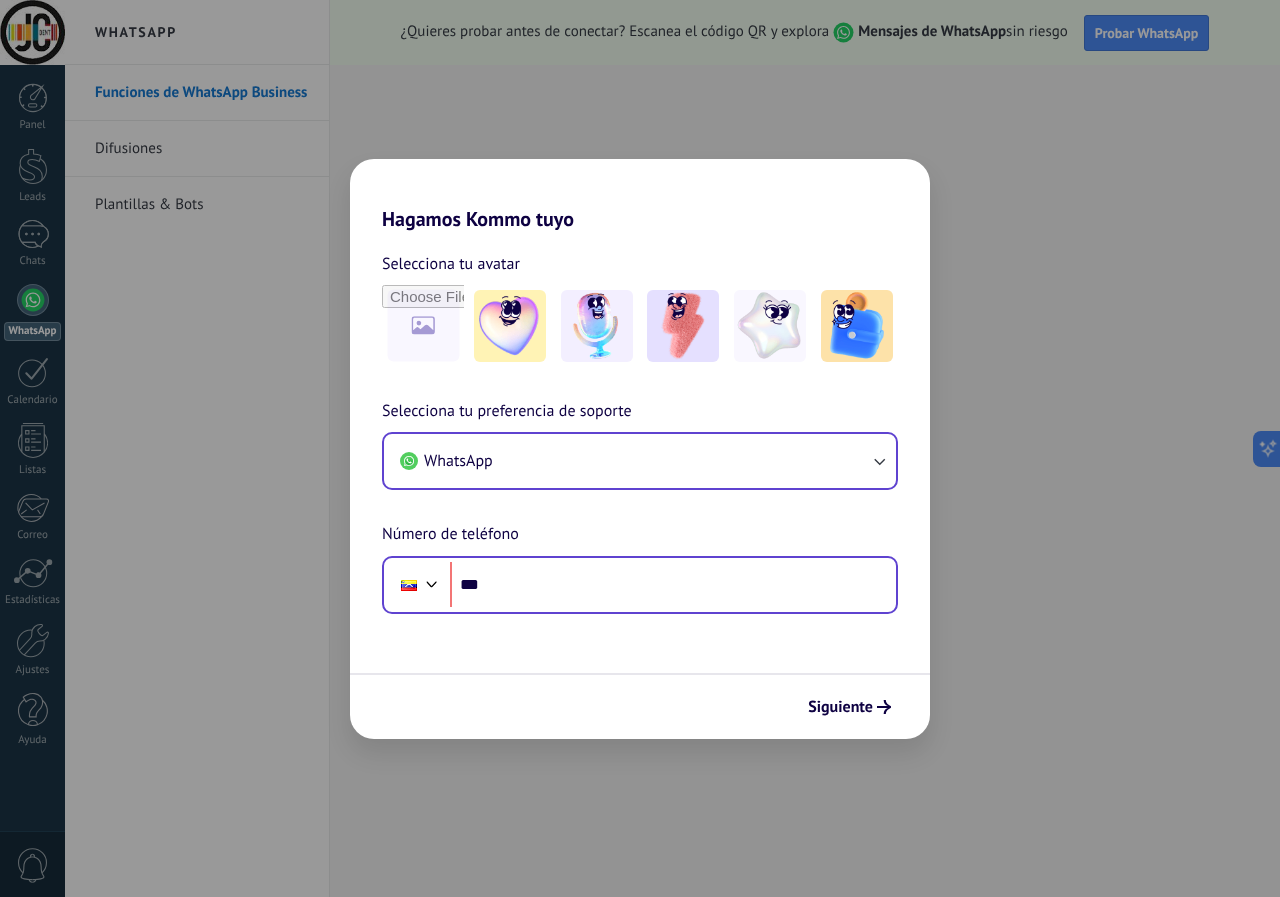 click on "Phone ***" at bounding box center (640, 585) 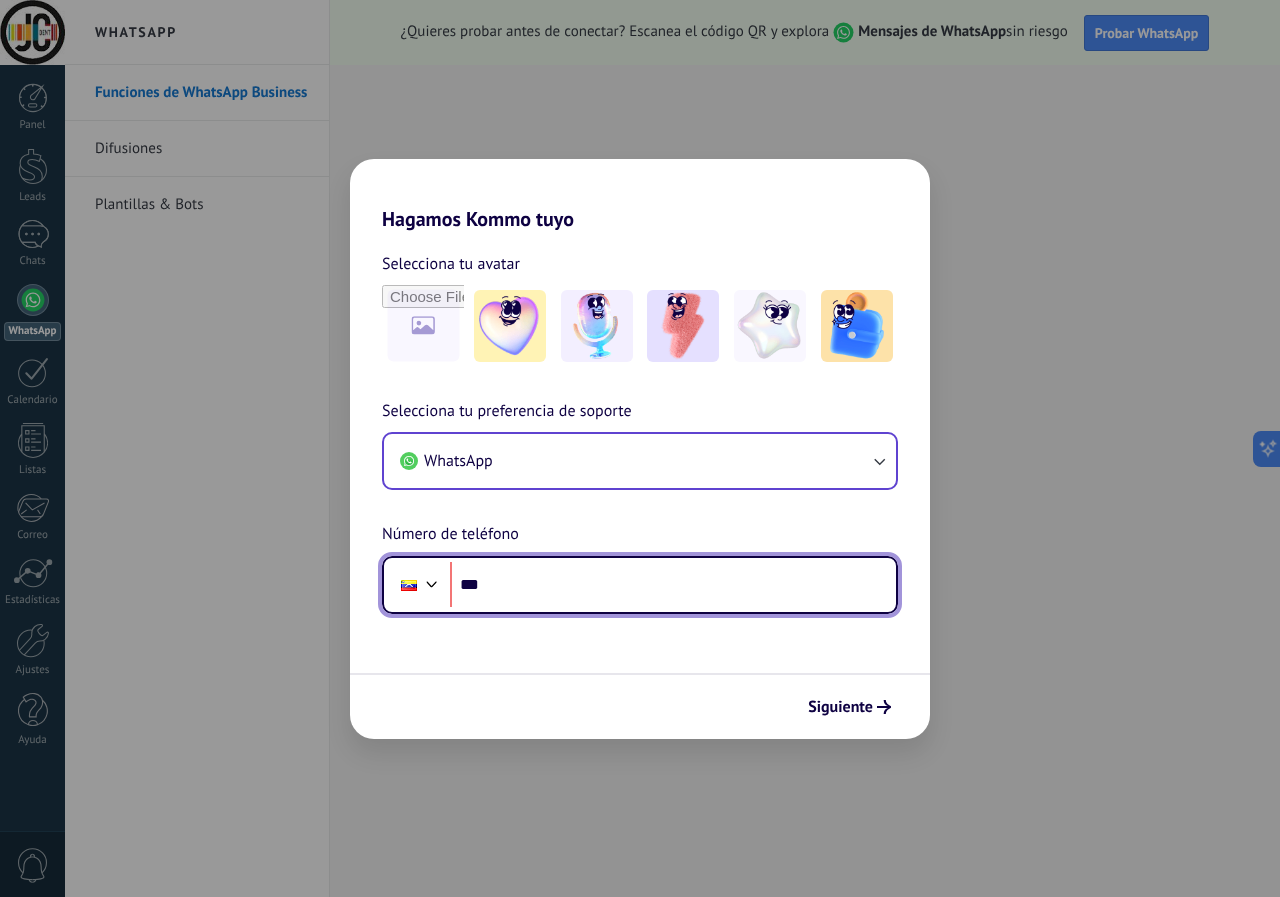 click on "***" at bounding box center (673, 585) 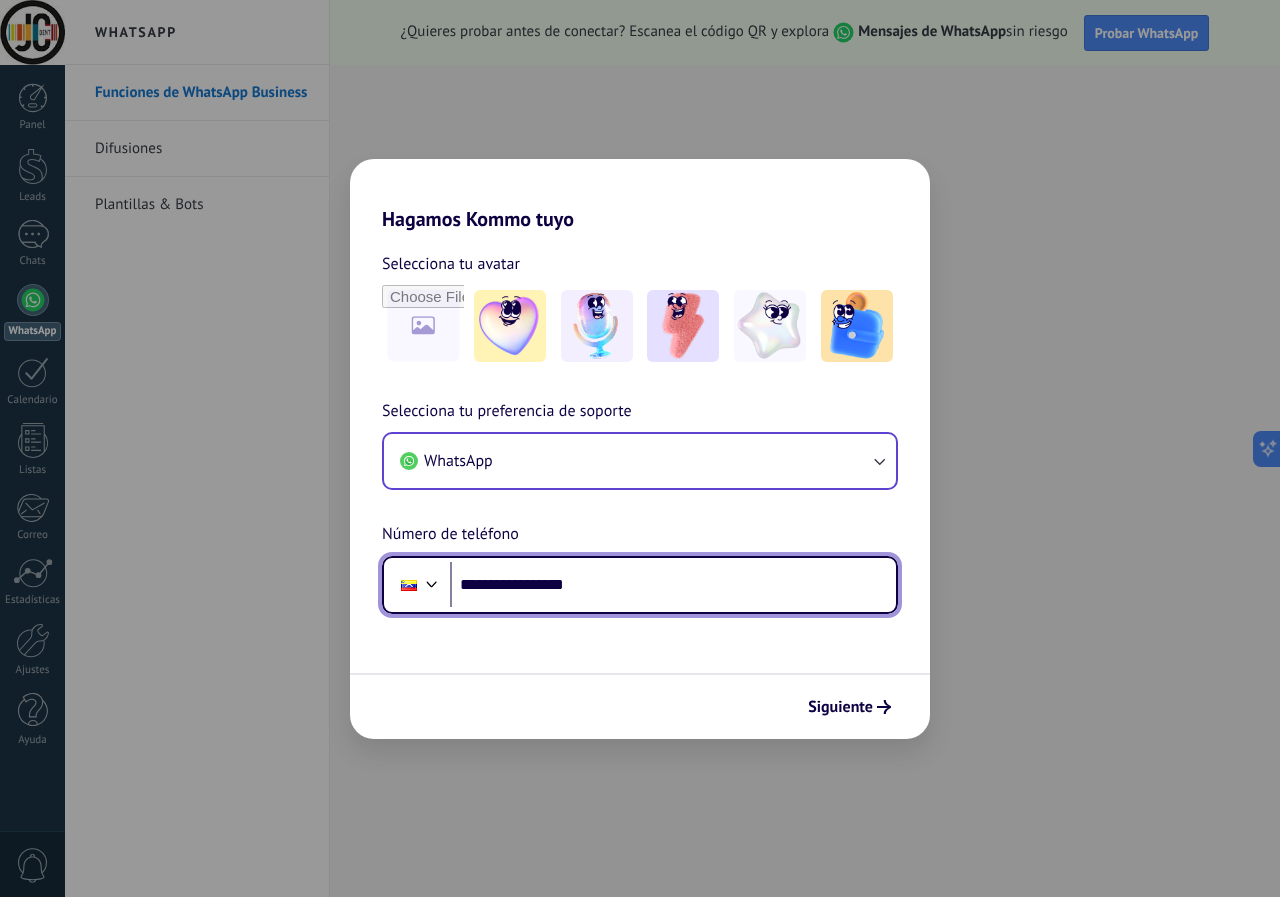 type on "**********" 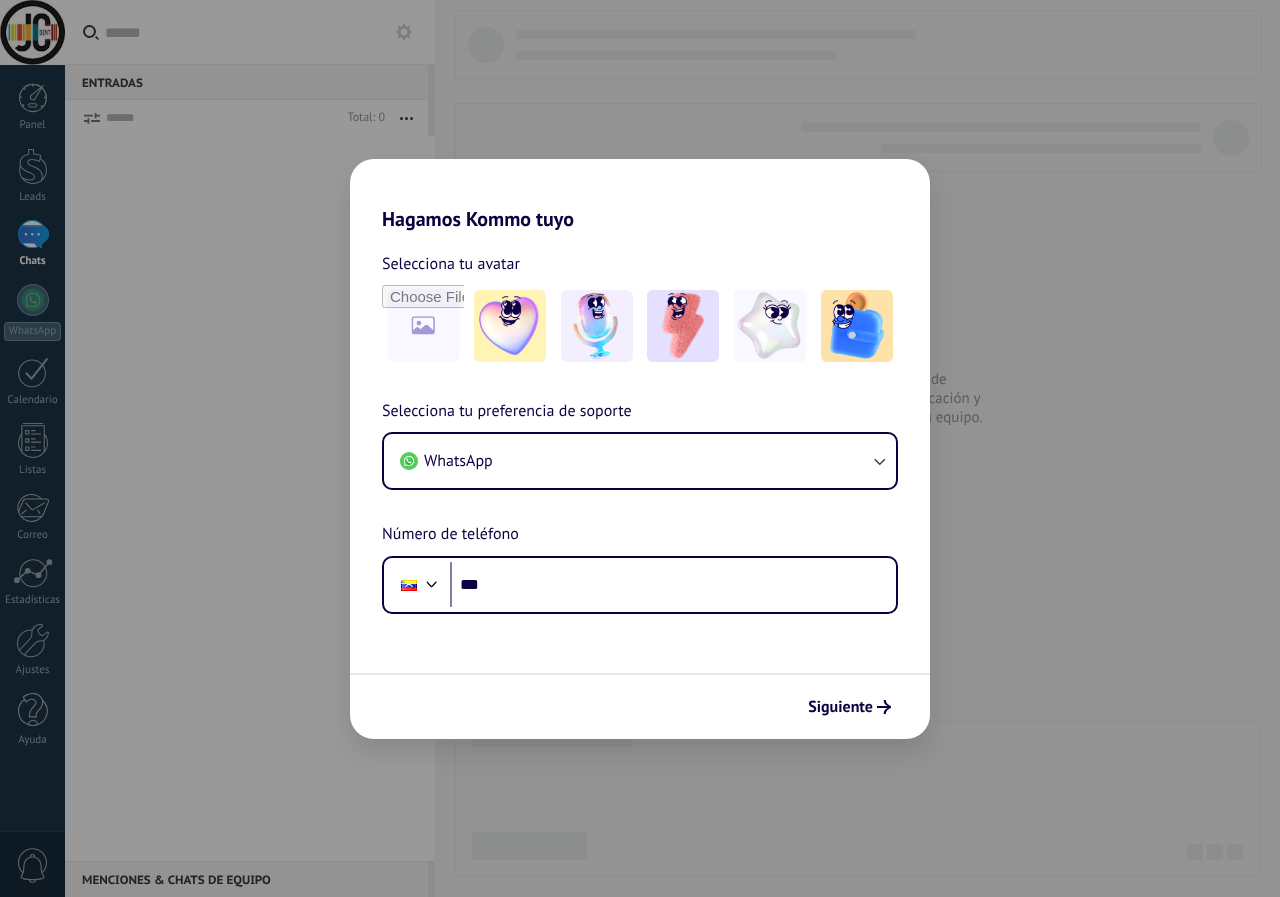 scroll, scrollTop: 0, scrollLeft: 0, axis: both 